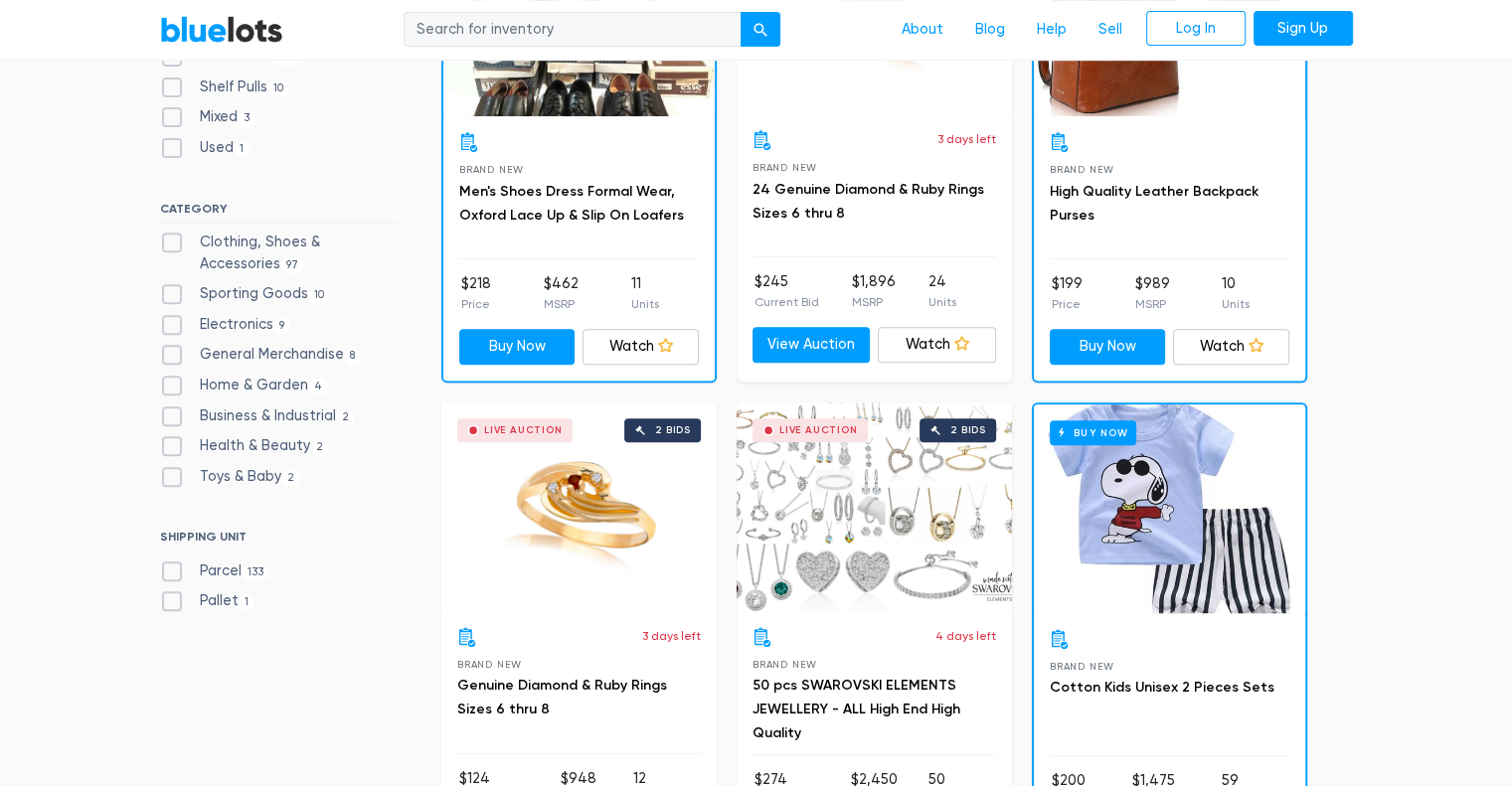scroll, scrollTop: 696, scrollLeft: 0, axis: vertical 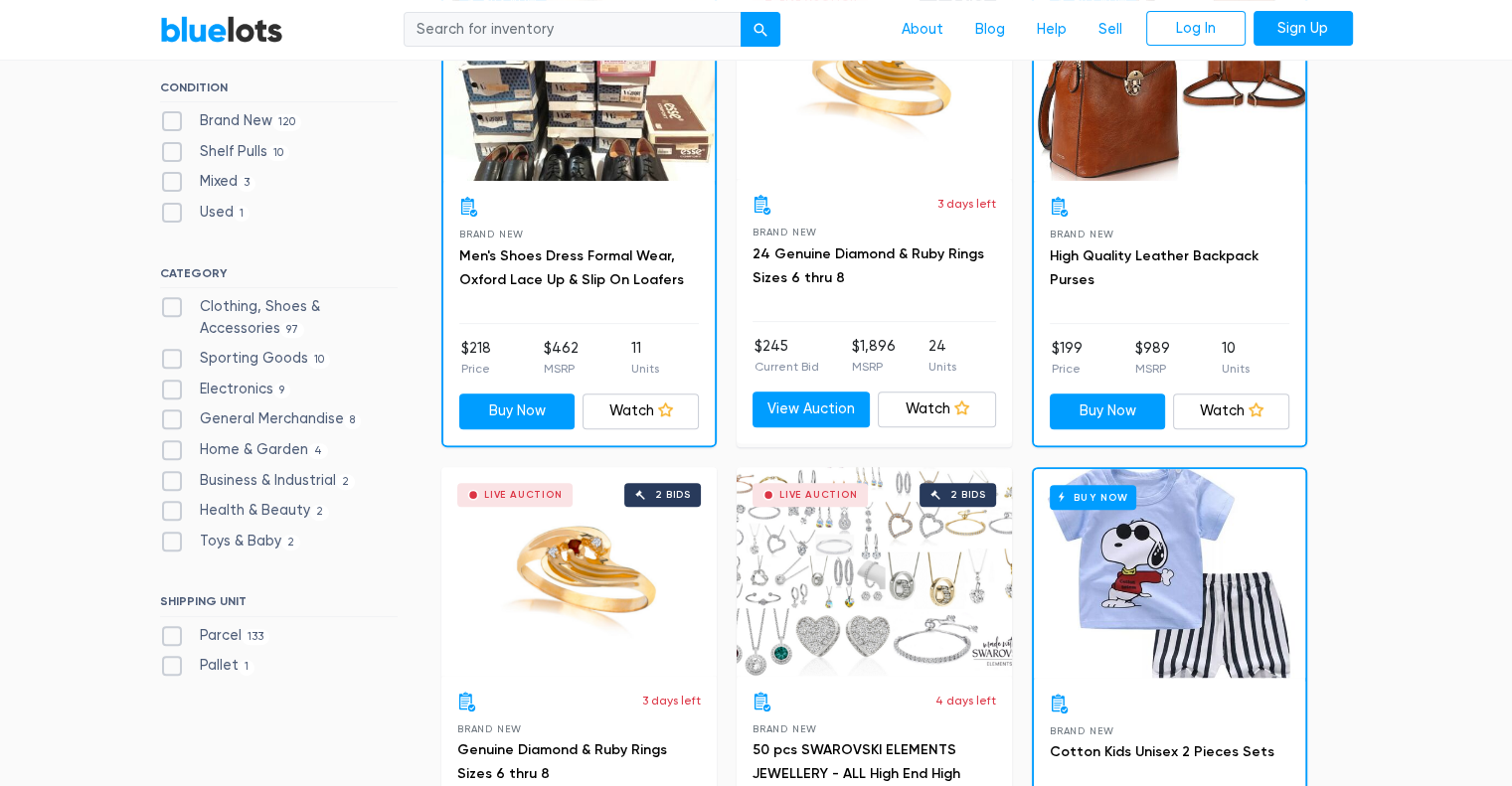 click on "Electronics
9" at bounding box center (226, 390) 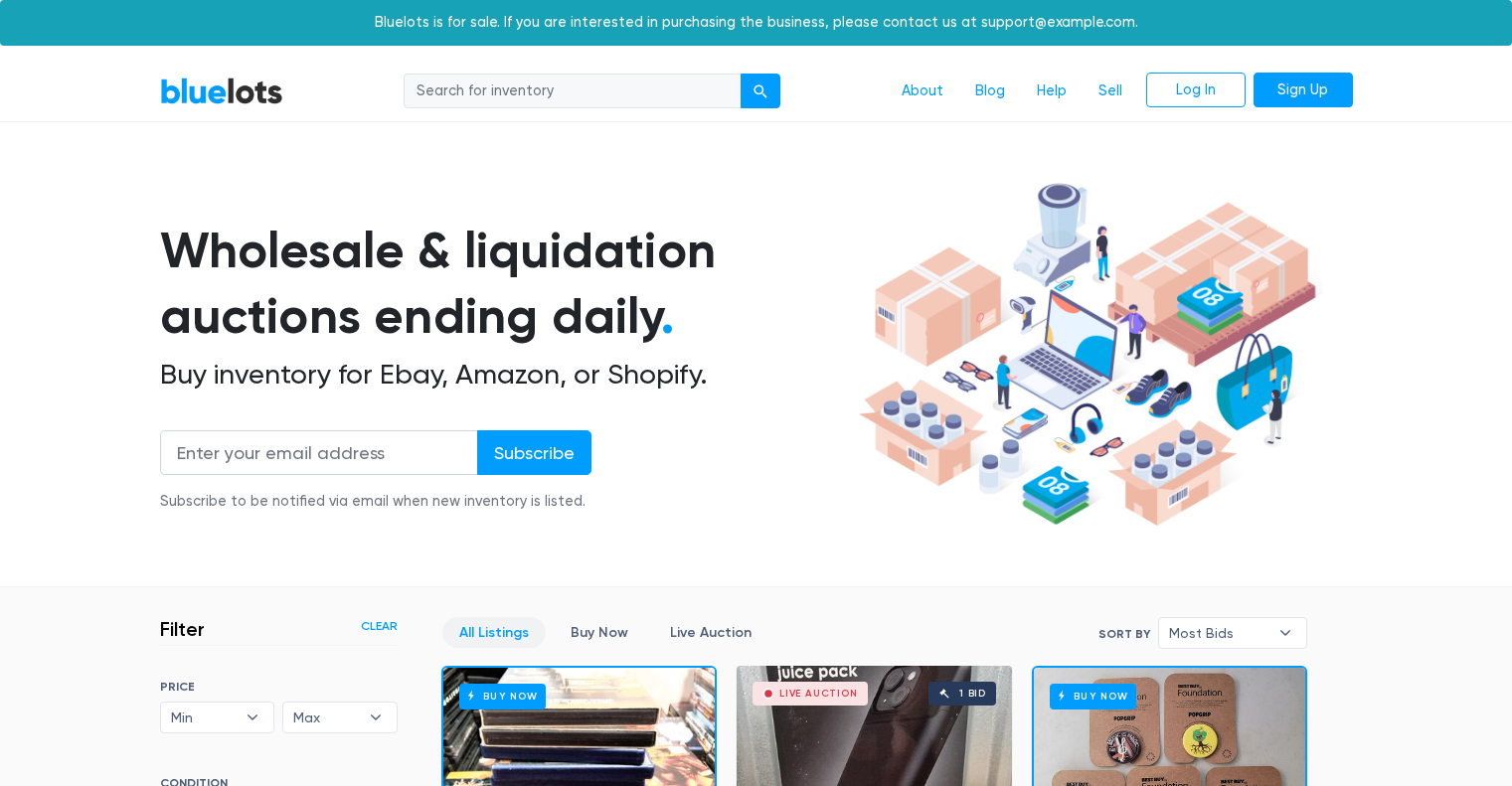 scroll, scrollTop: 535, scrollLeft: 0, axis: vertical 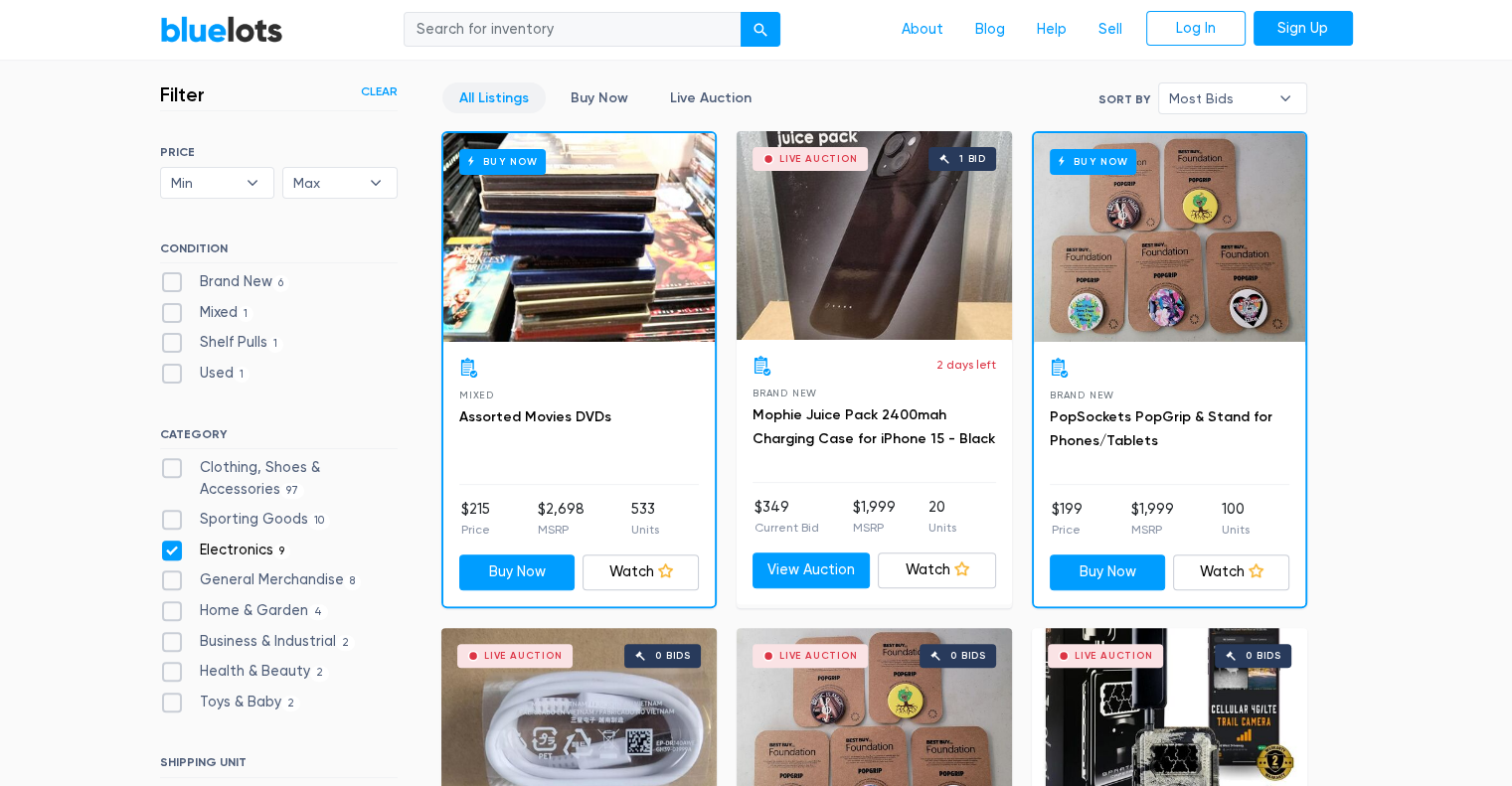 click on "General Merchandise
8" at bounding box center [260, 580] 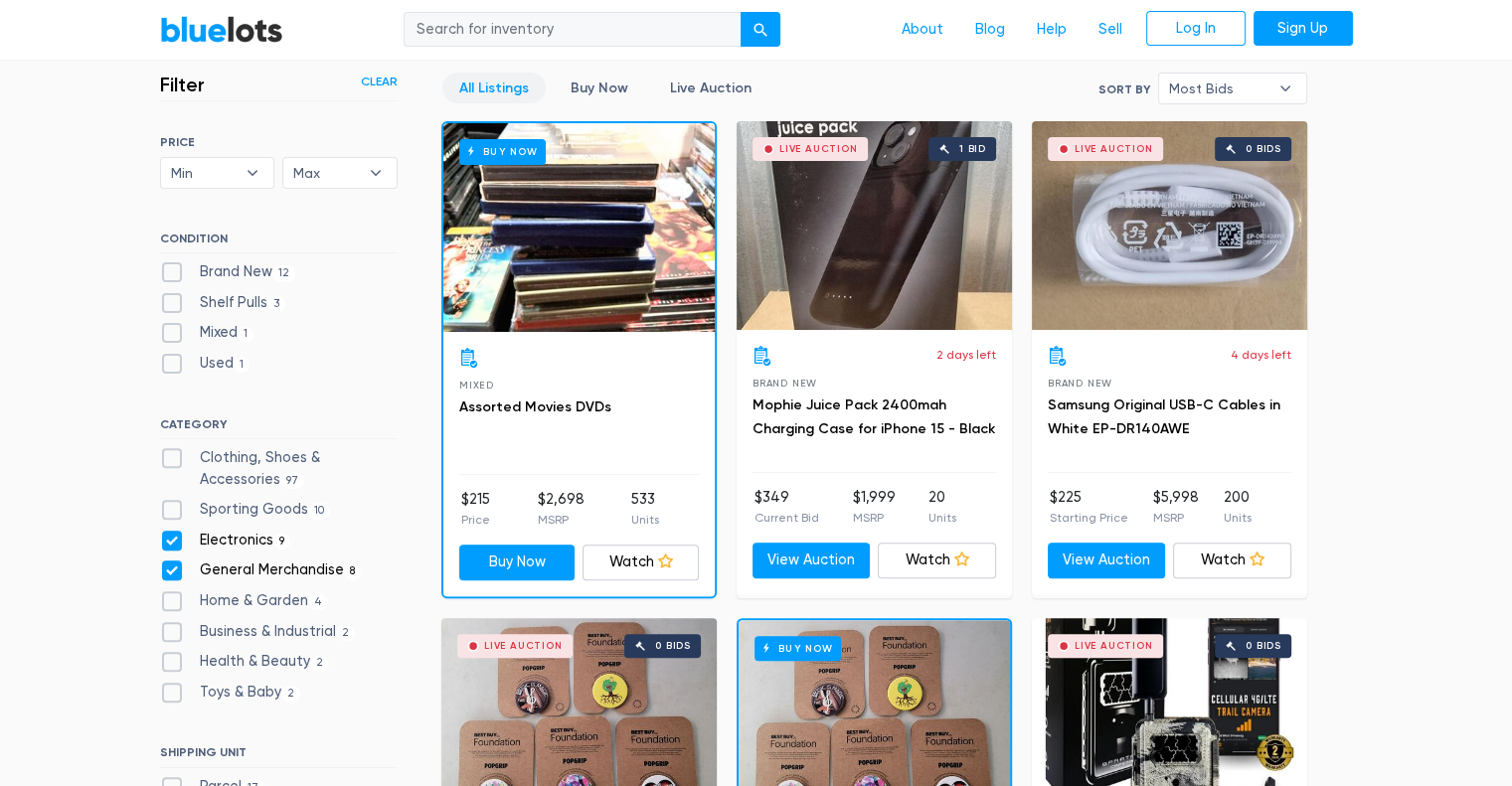 scroll, scrollTop: 535, scrollLeft: 0, axis: vertical 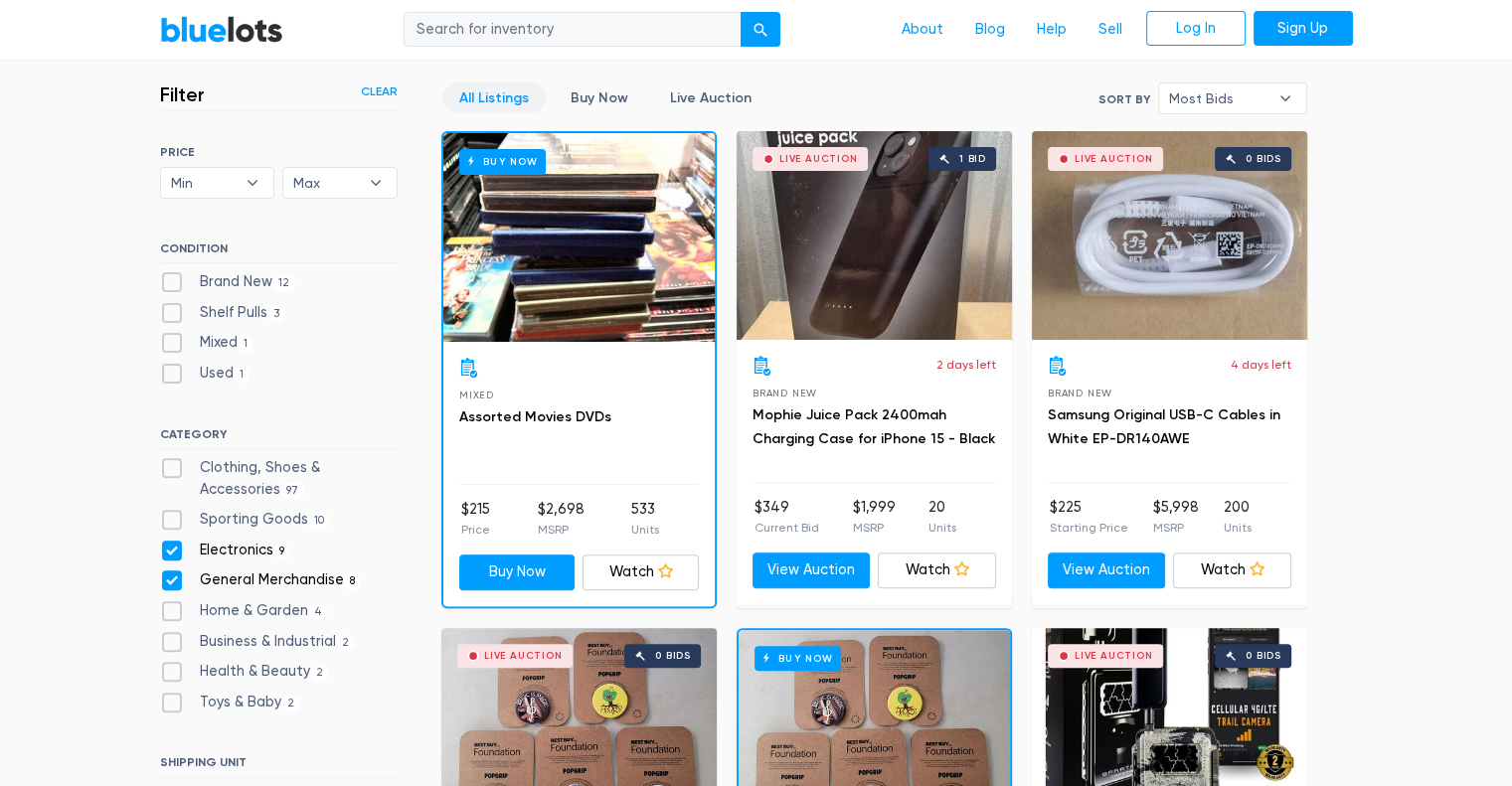 click on "Business & Industrial
2" at bounding box center (257, 642) 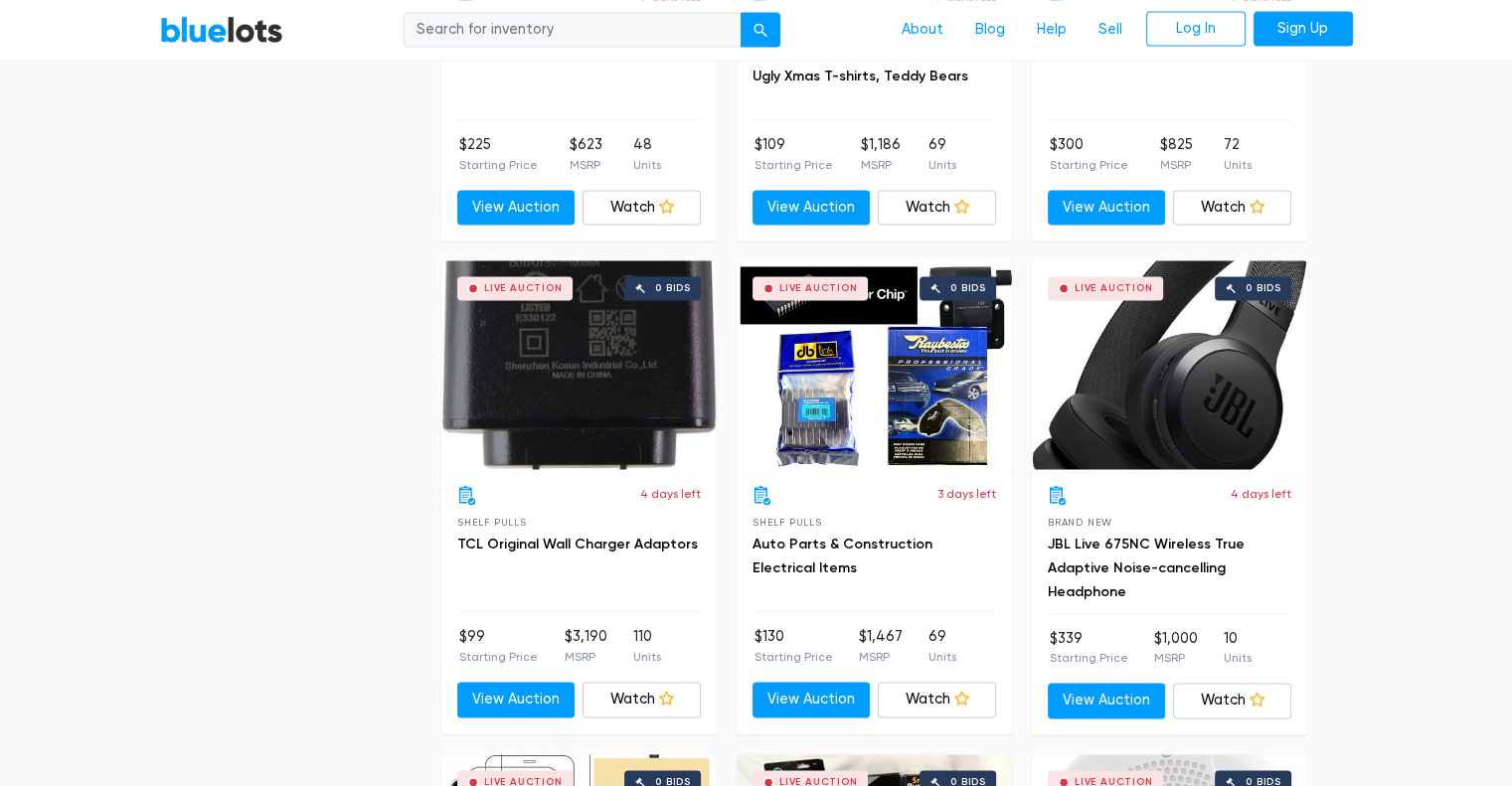 scroll, scrollTop: 2721, scrollLeft: 0, axis: vertical 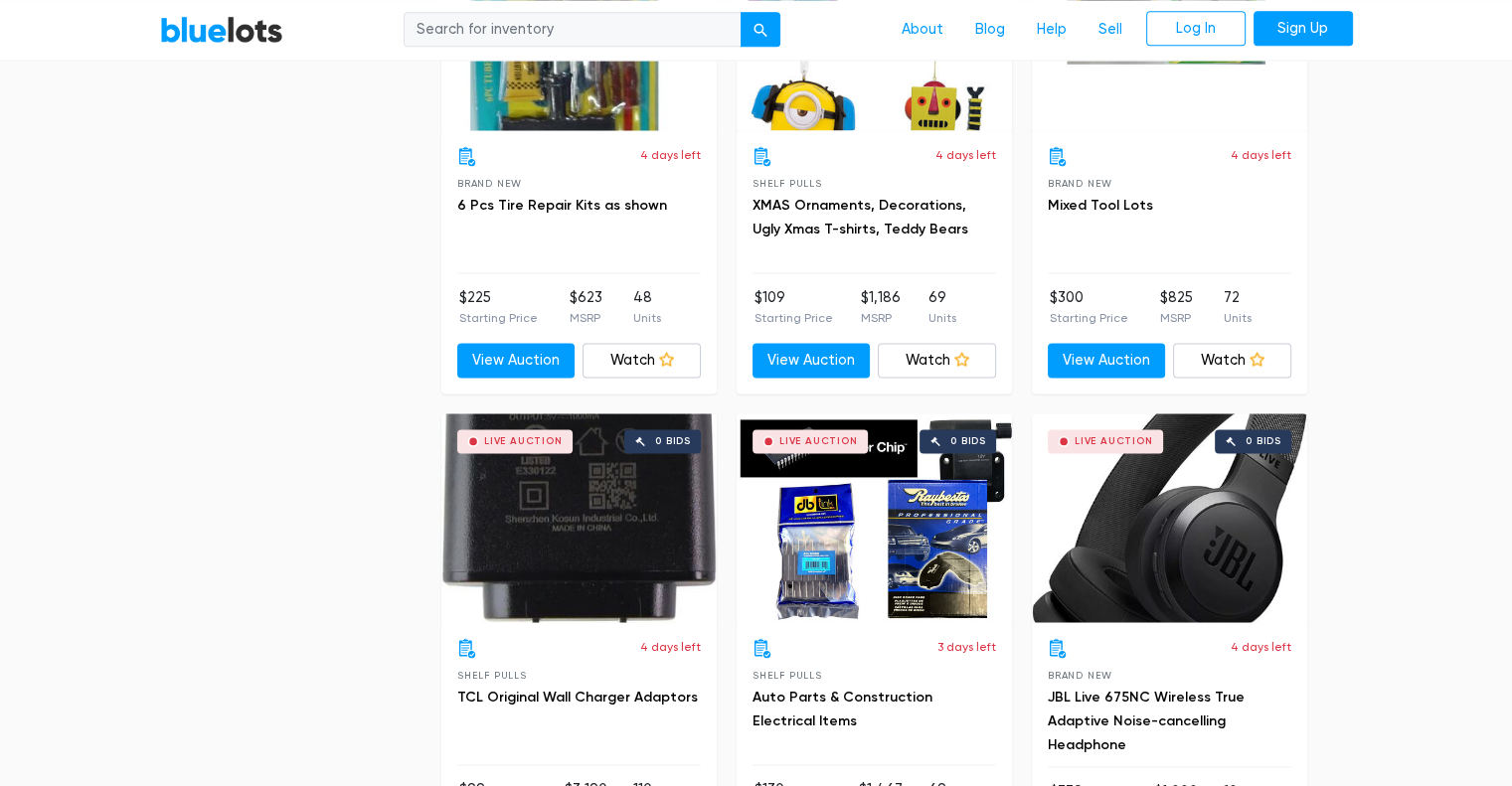 click on "Live Auction
0 bids" at bounding box center (874, 518) 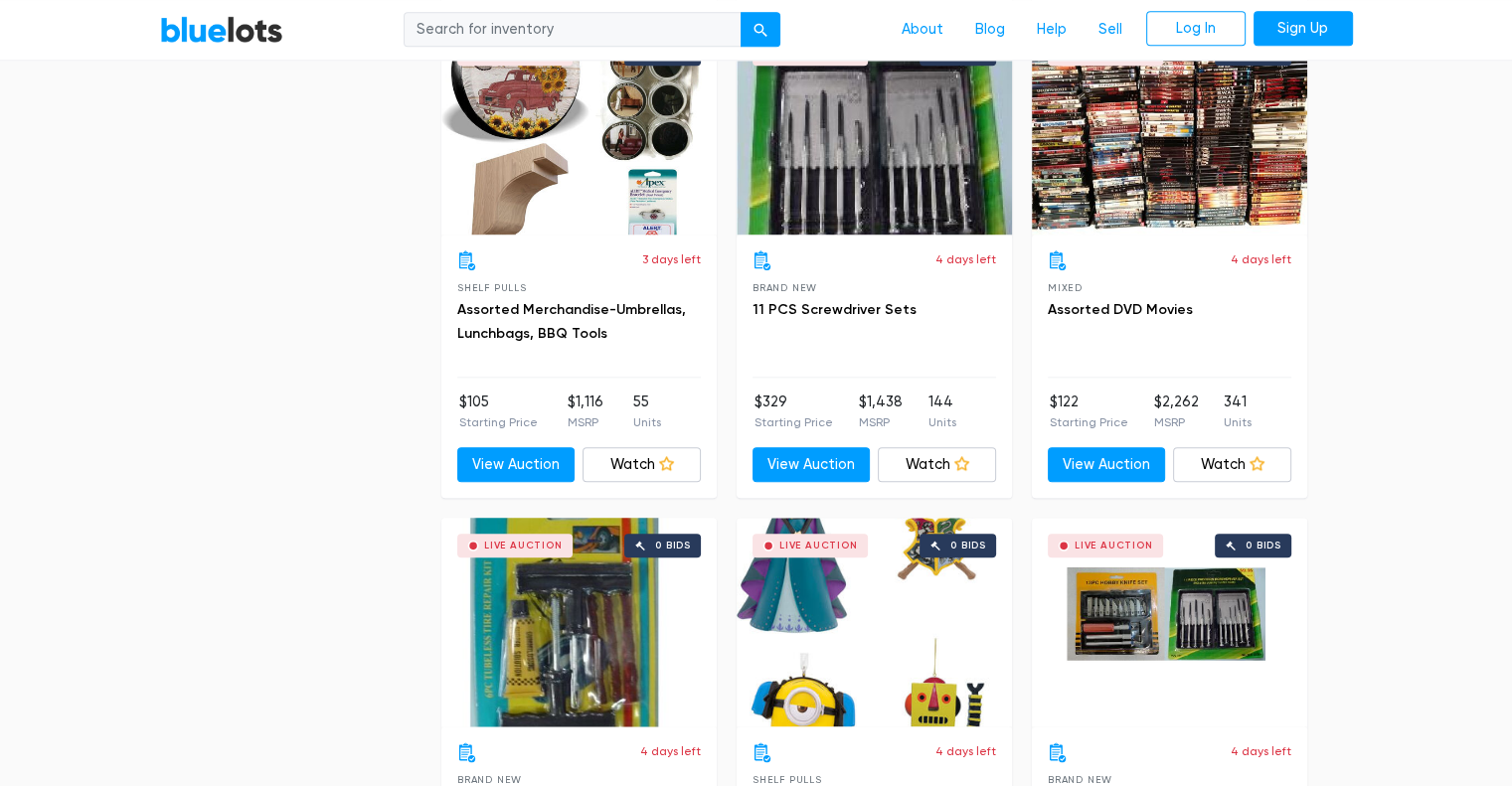 scroll, scrollTop: 2025, scrollLeft: 0, axis: vertical 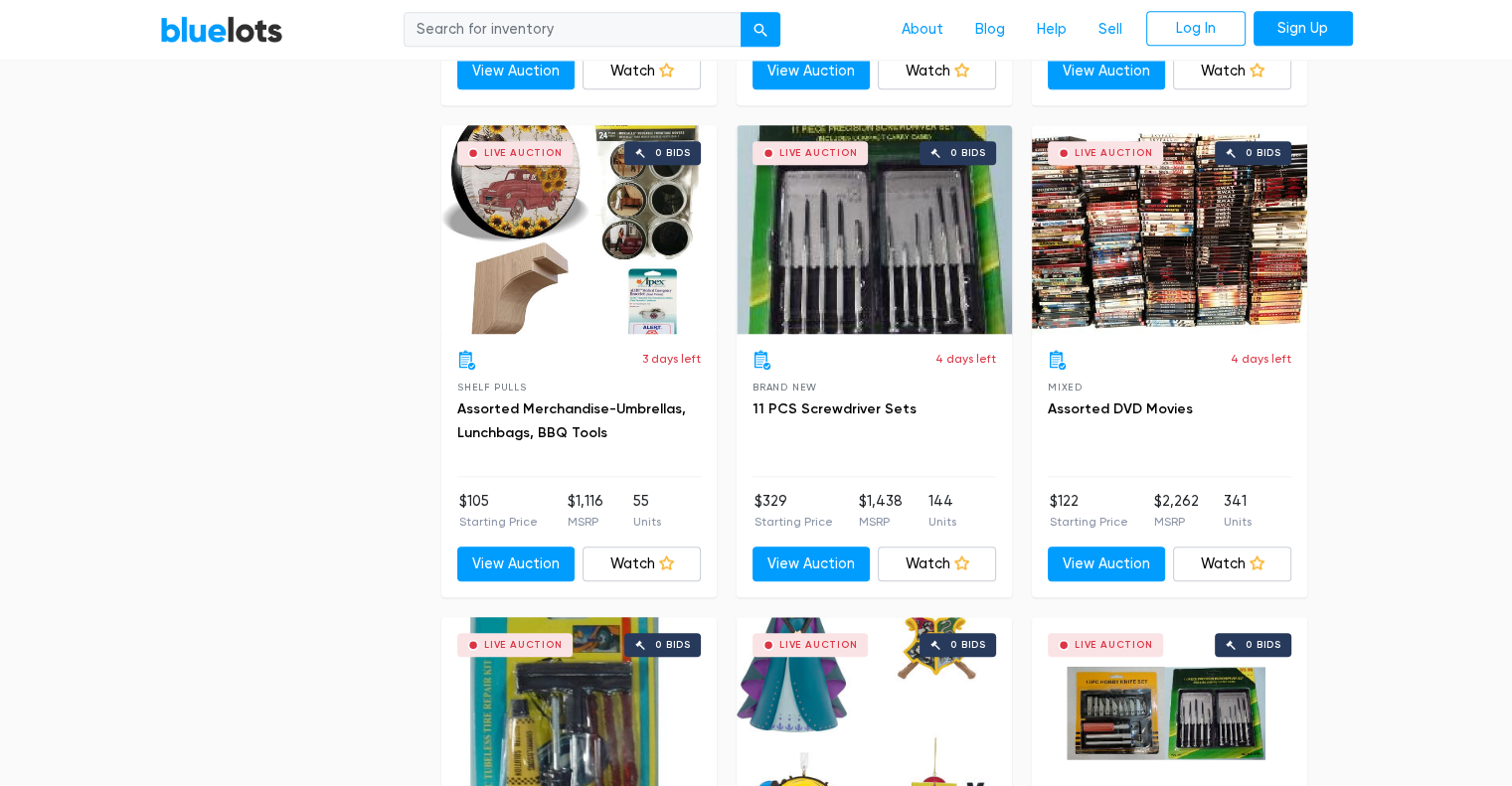 click on "Live Auction
0 bids" at bounding box center [1169, 230] 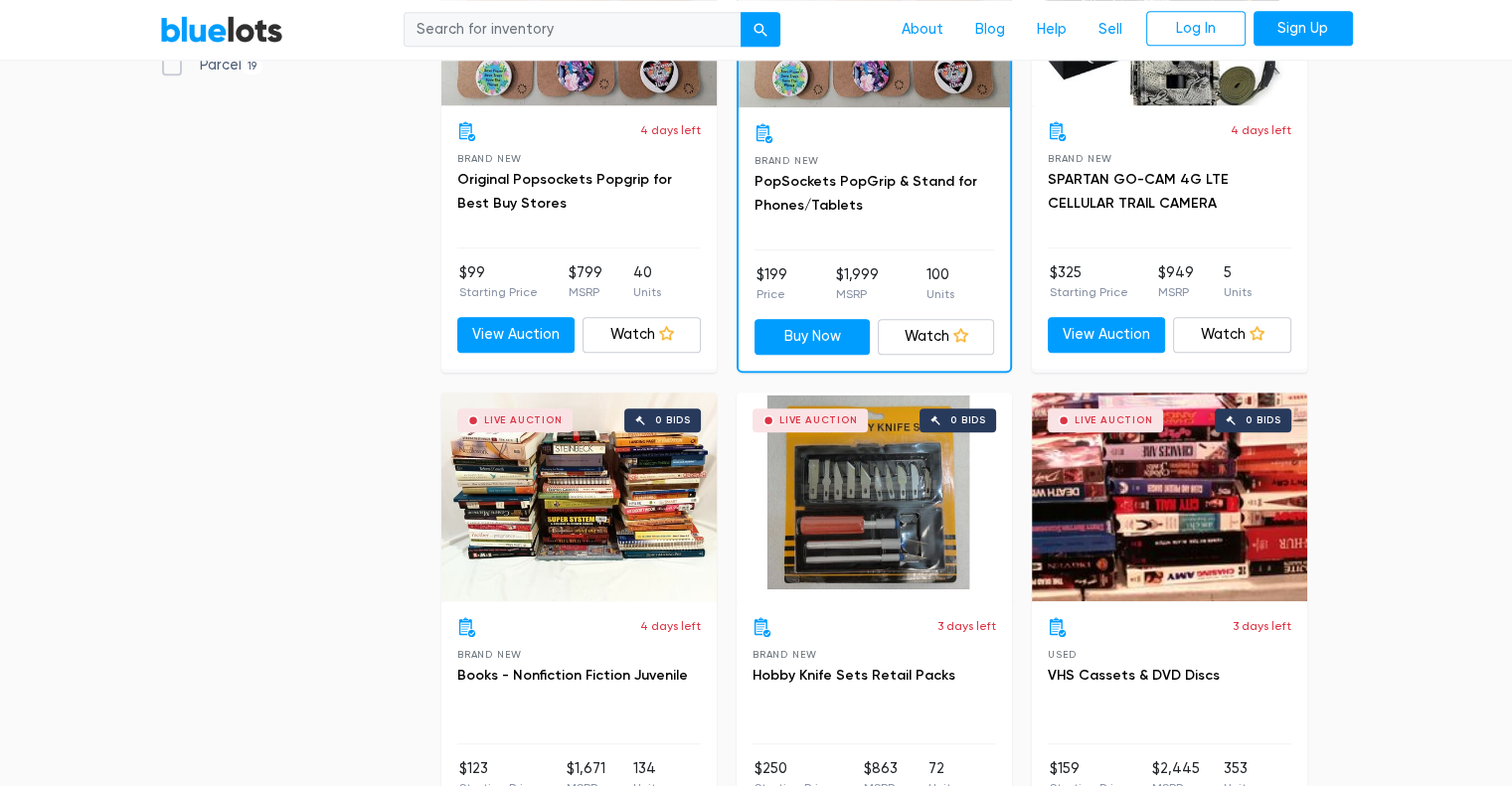 scroll, scrollTop: 1330, scrollLeft: 0, axis: vertical 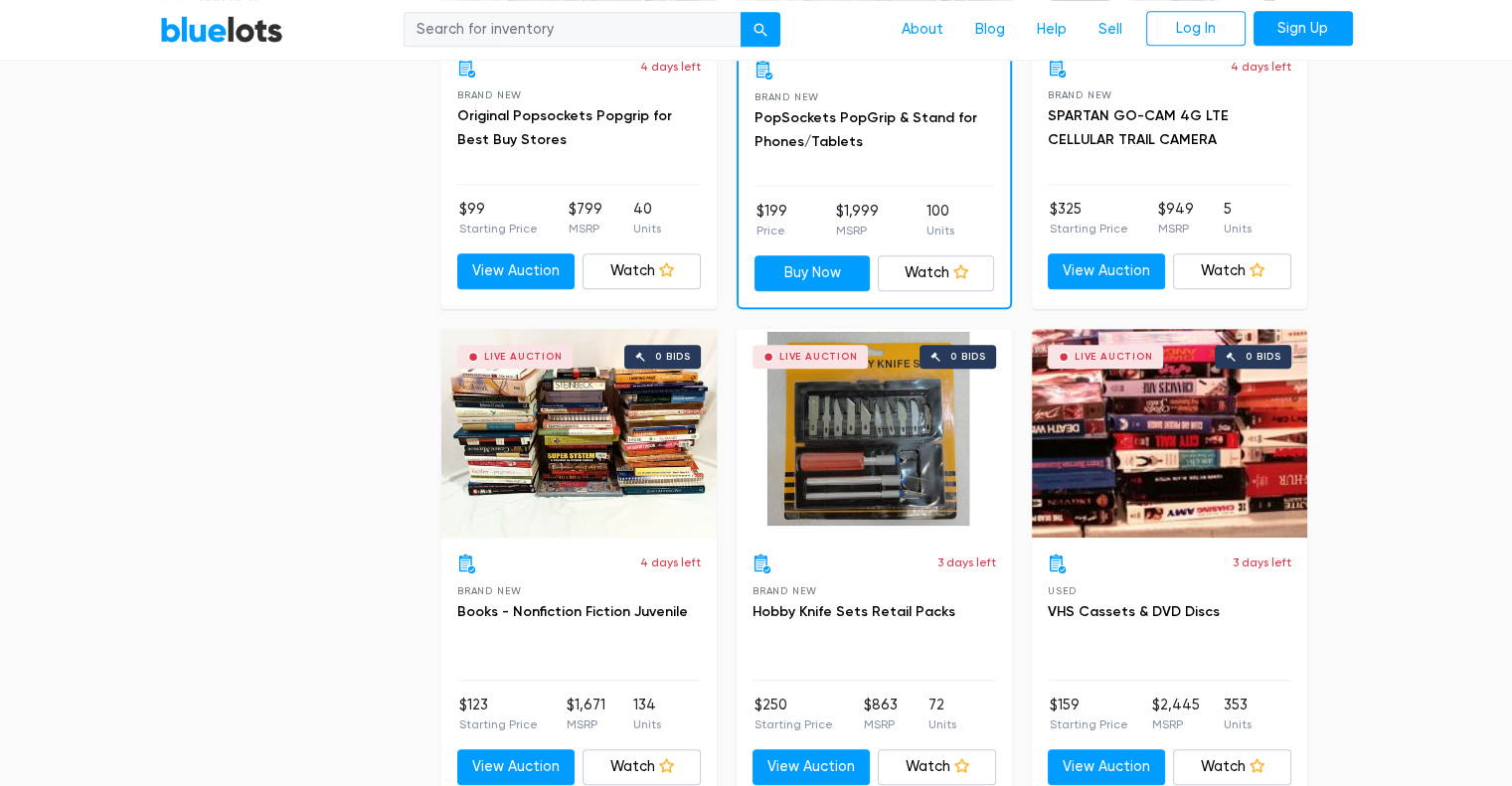 click on "Live Auction
0 bids" at bounding box center (1169, 433) 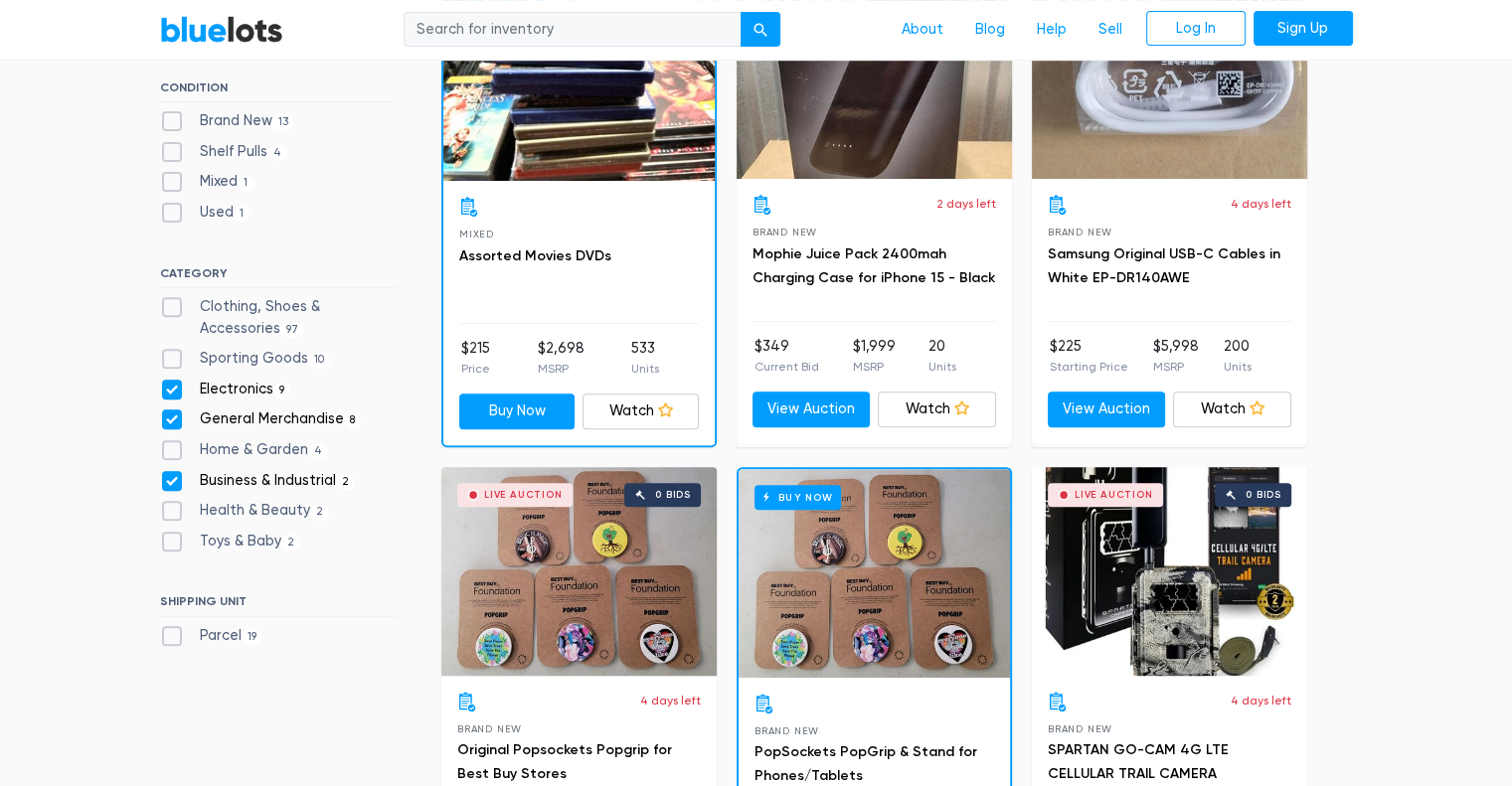 scroll, scrollTop: 0, scrollLeft: 0, axis: both 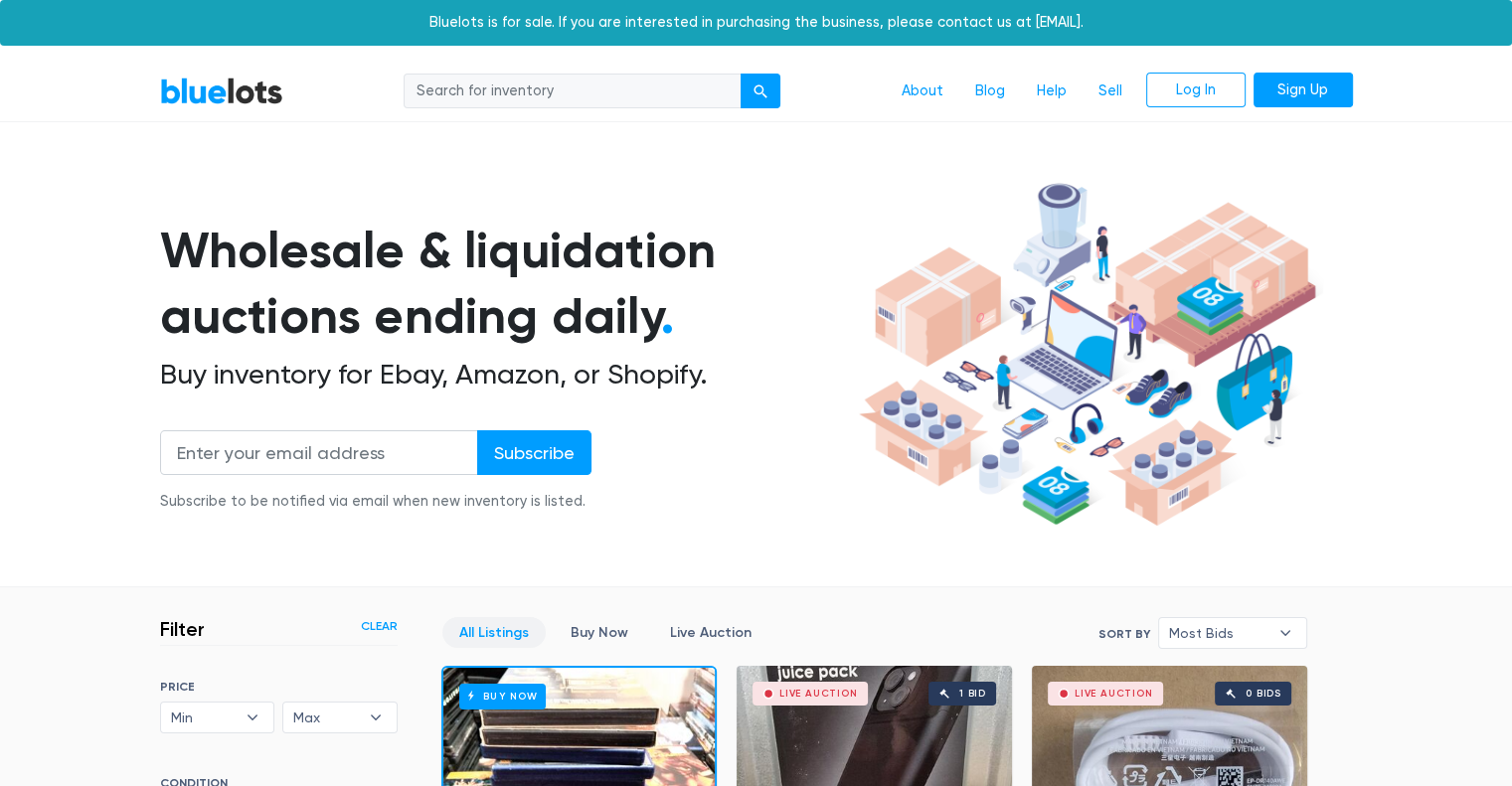 click on "BlueLots" at bounding box center [222, 90] 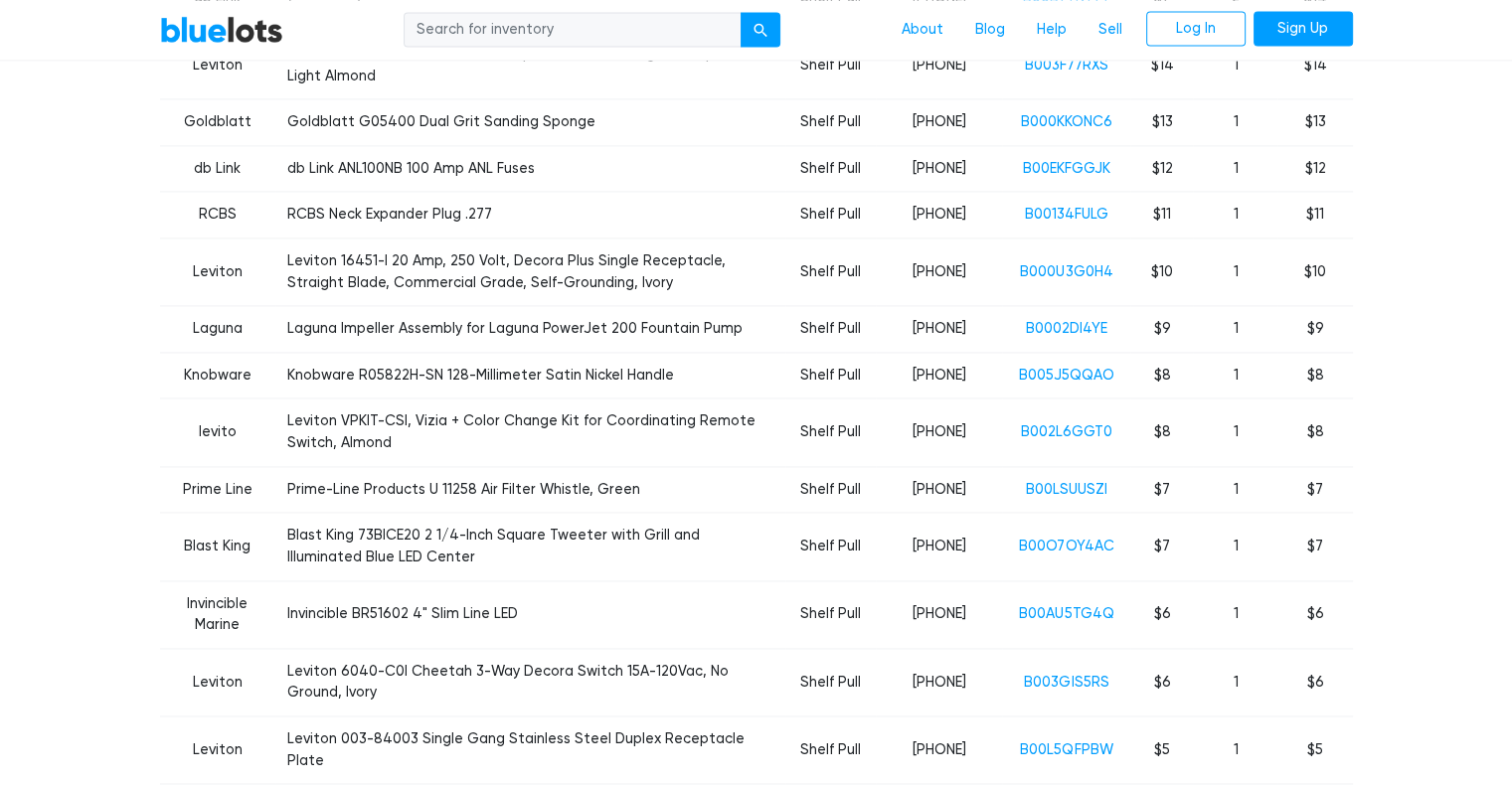 scroll, scrollTop: 2882, scrollLeft: 0, axis: vertical 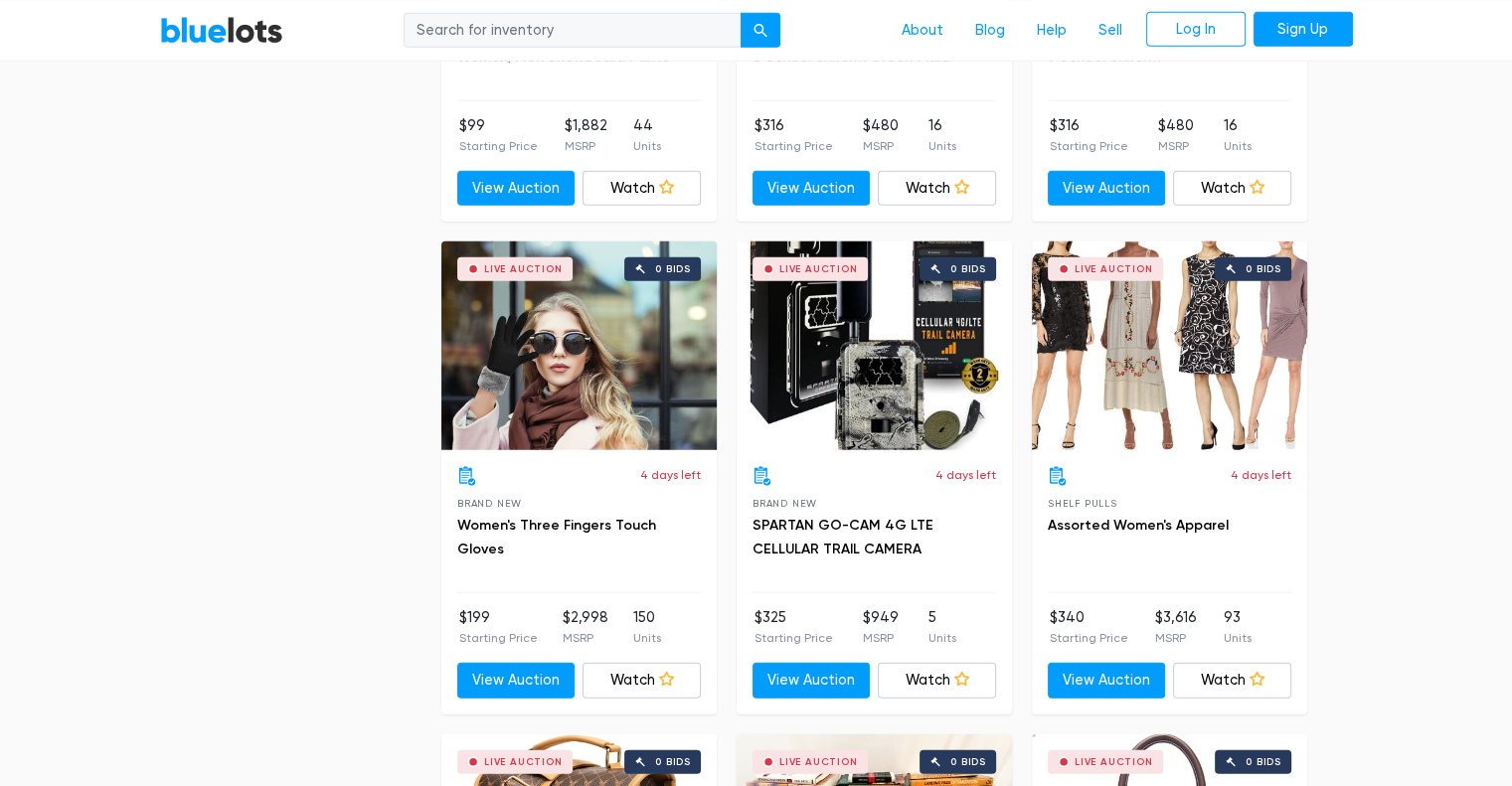 click on "Live Auction
0 bids" at bounding box center [1169, 346] 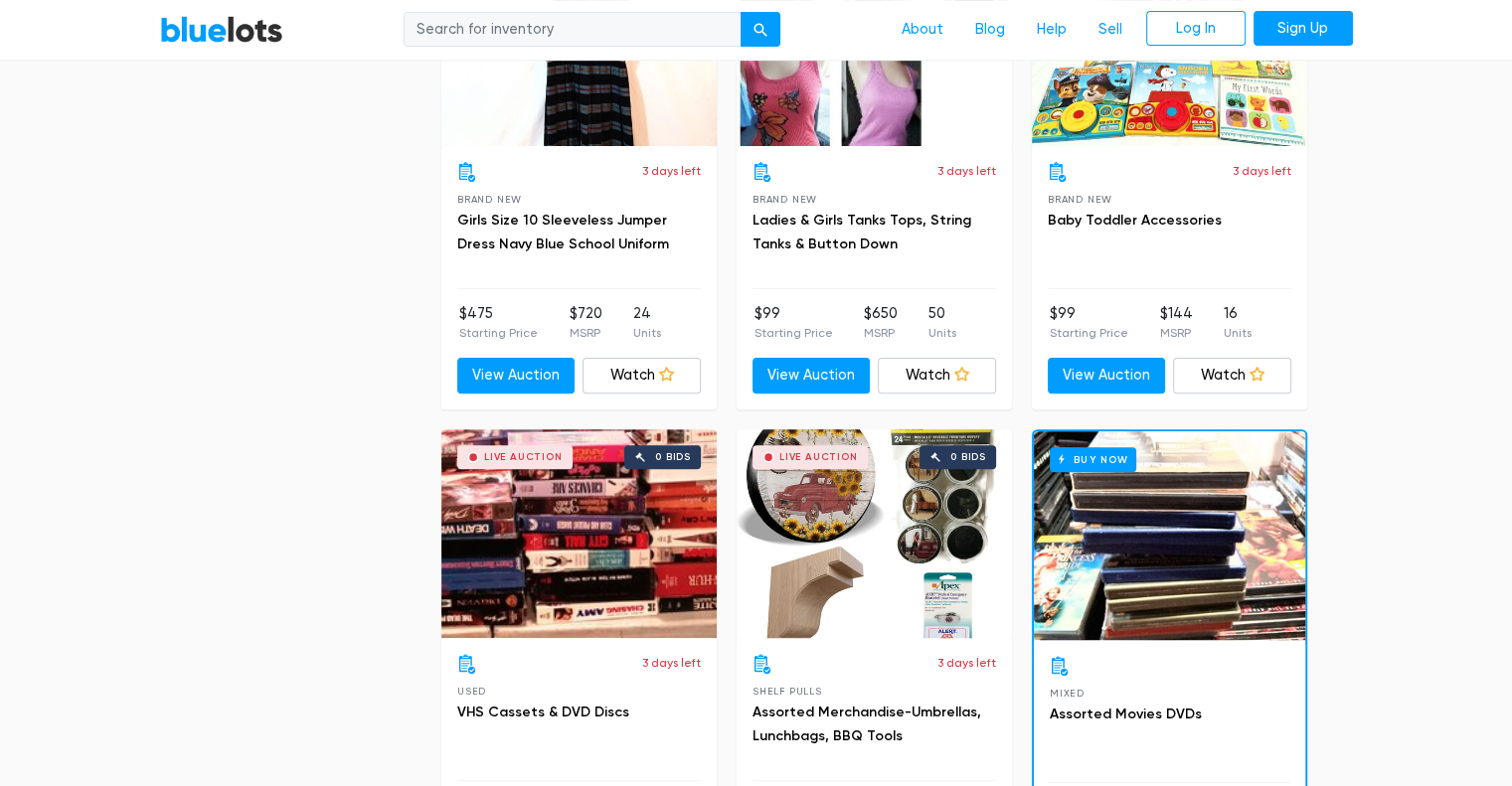 scroll, scrollTop: 7612, scrollLeft: 0, axis: vertical 